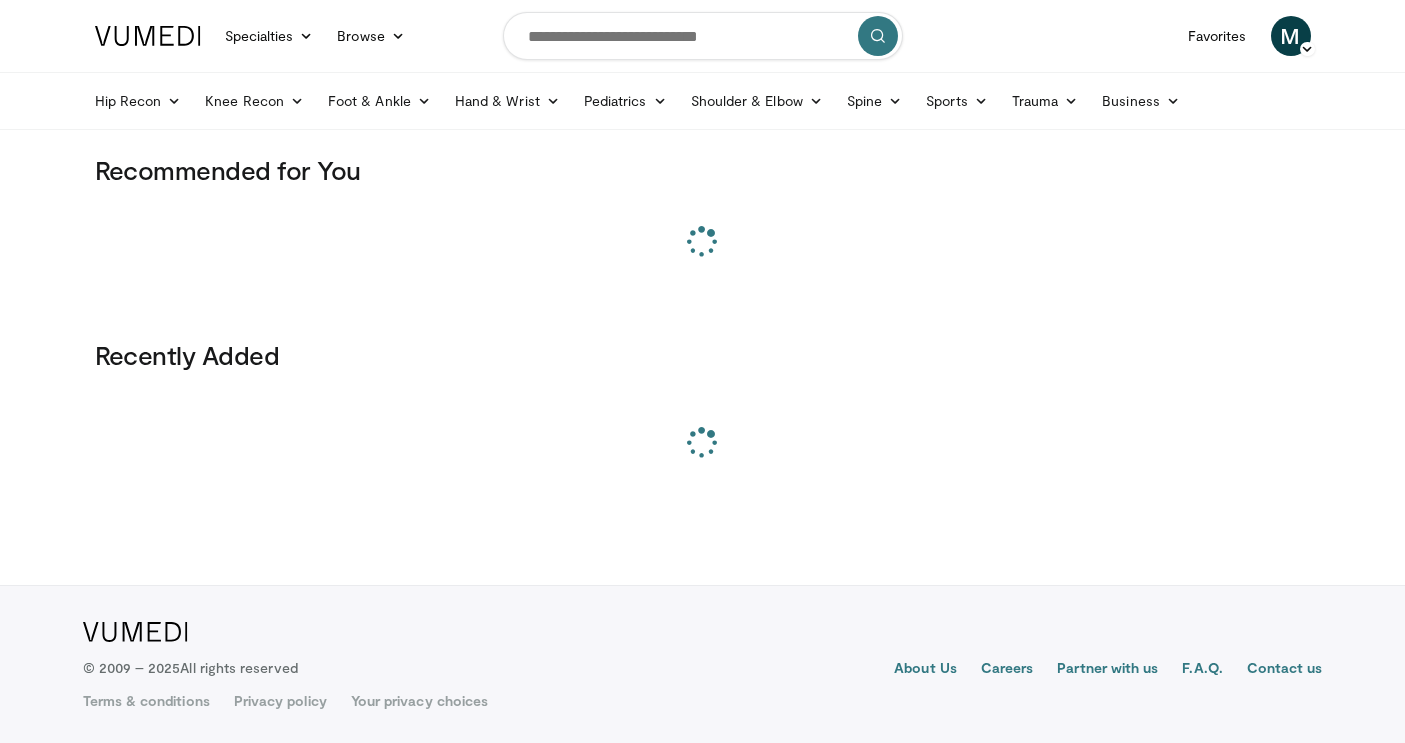 scroll, scrollTop: 0, scrollLeft: 0, axis: both 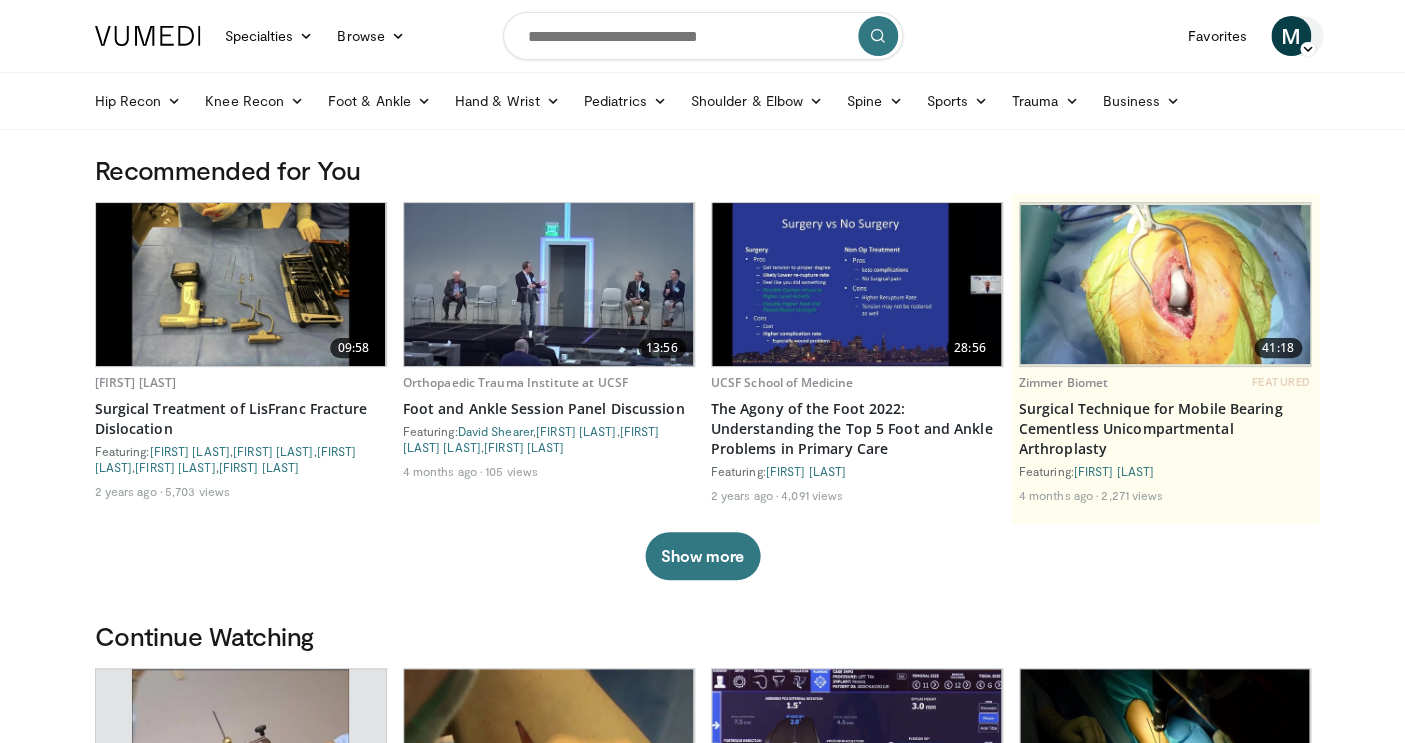 click on "M" at bounding box center [1291, 36] 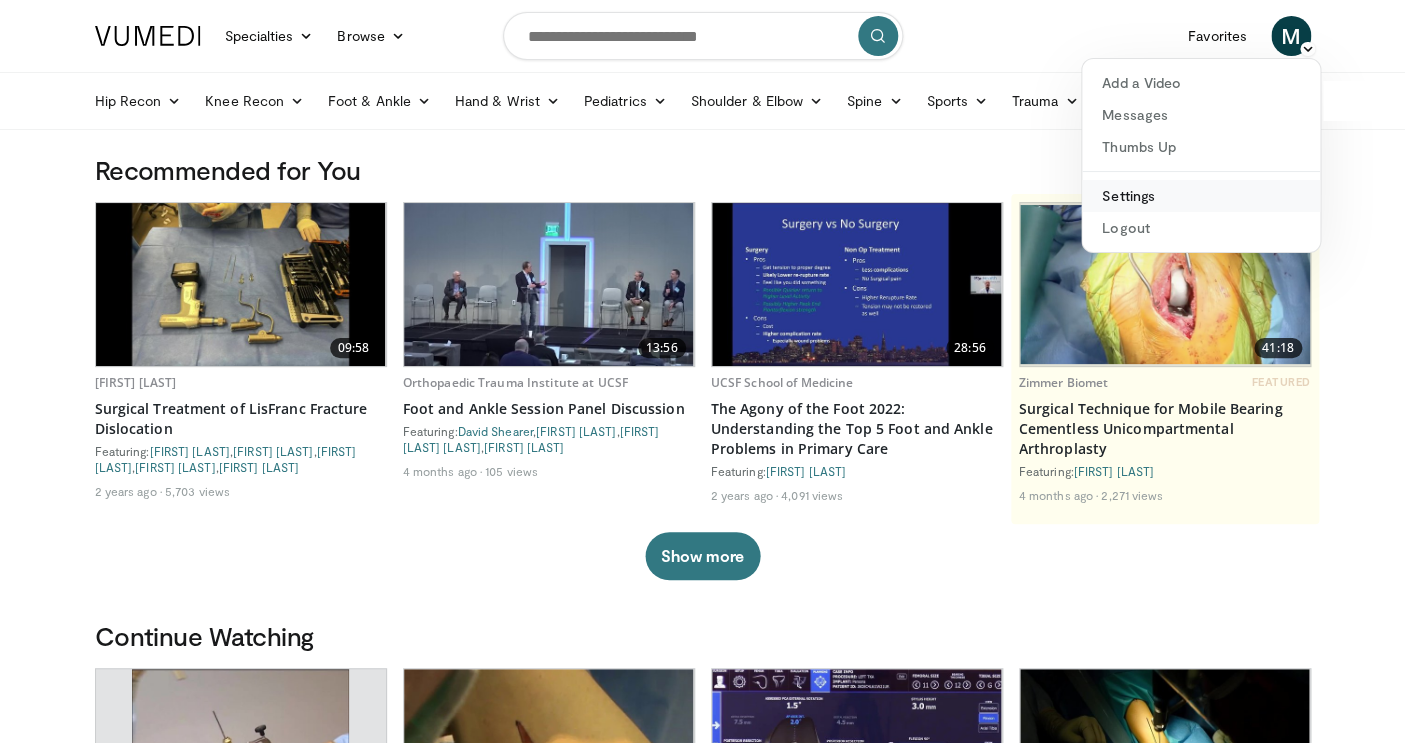 click on "Settings" at bounding box center (1201, 196) 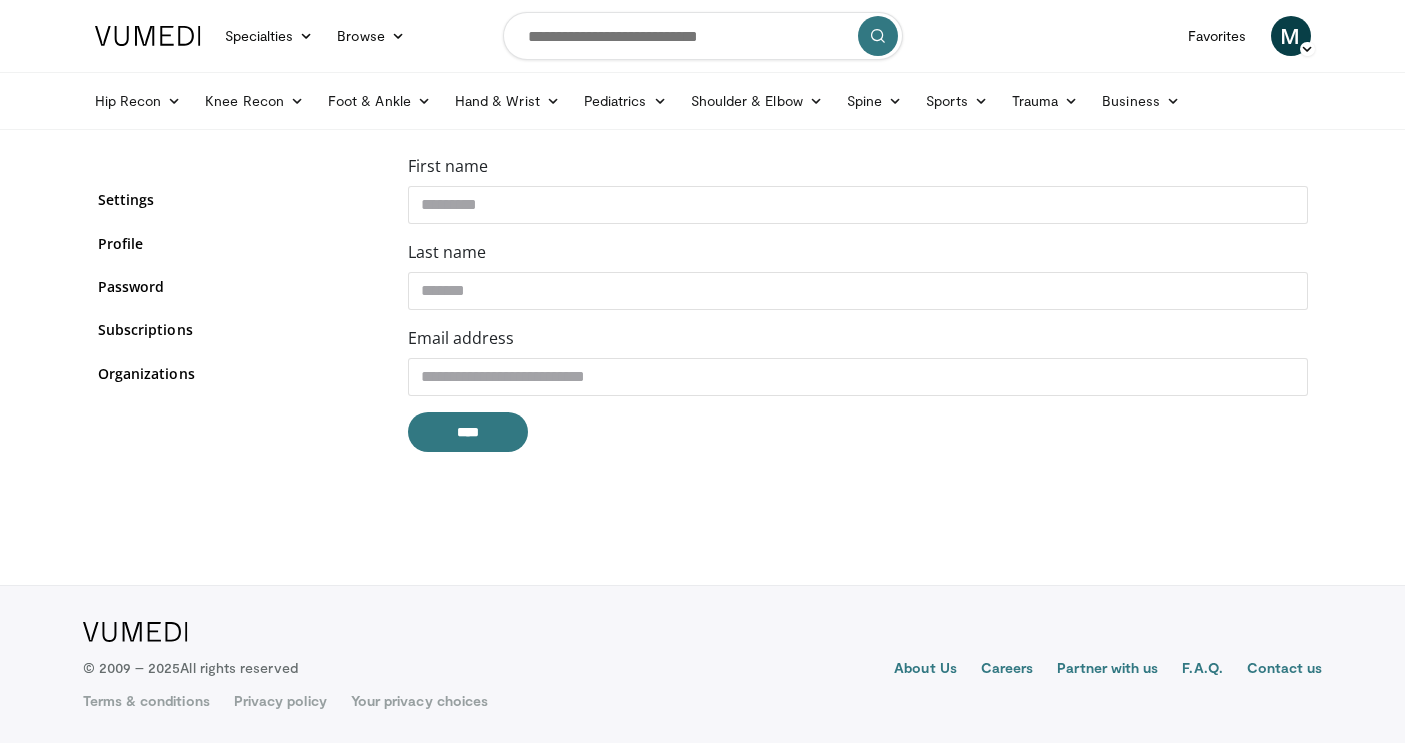 scroll, scrollTop: 0, scrollLeft: 0, axis: both 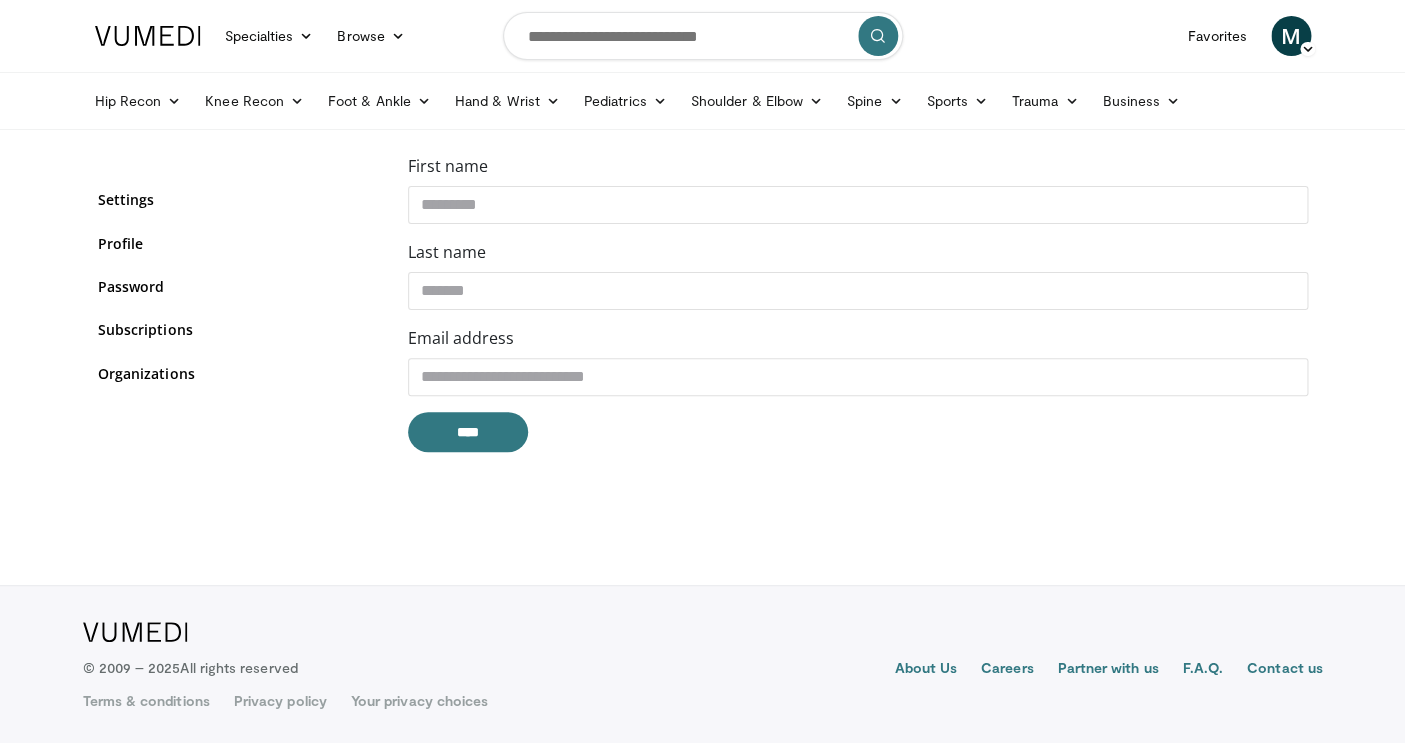 click on "Settings
Profile
Password
Subscriptions
Organizations" at bounding box center (238, 298) 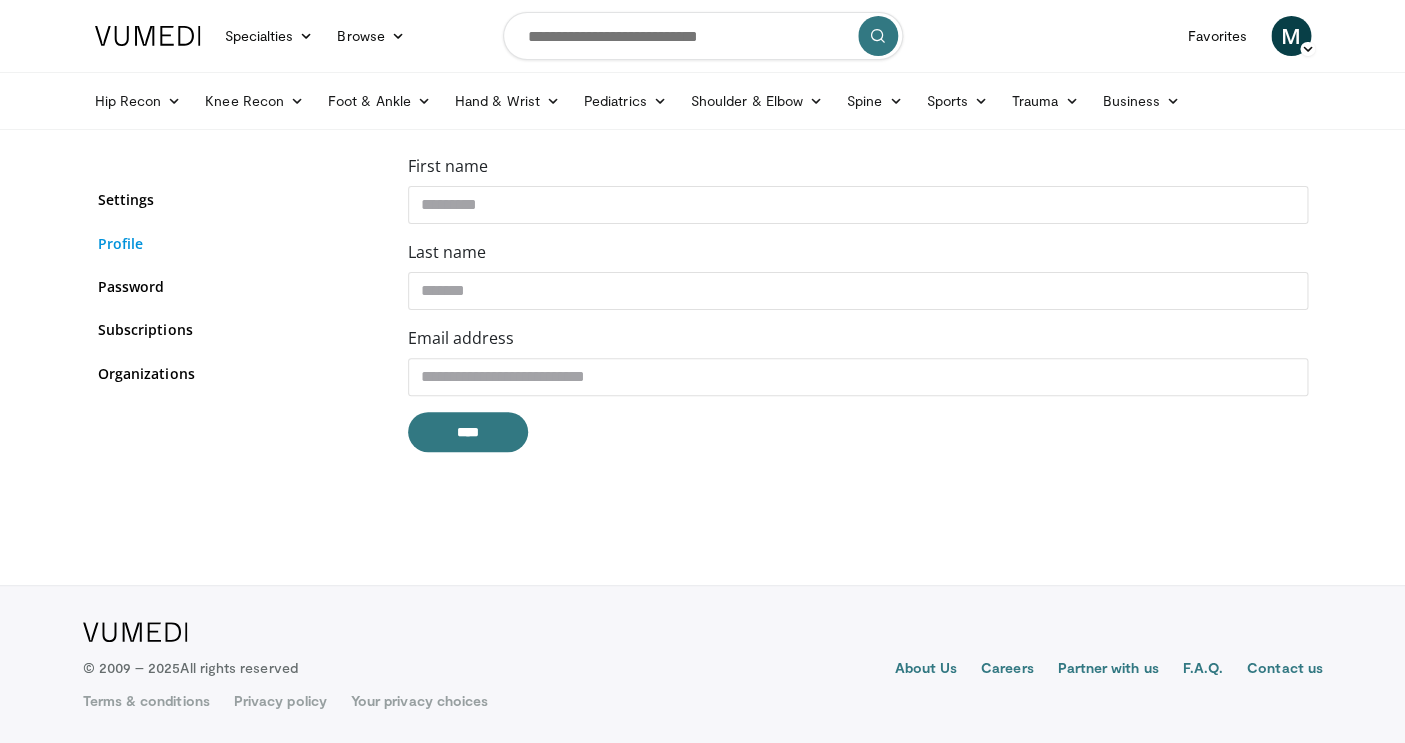 click on "Profile" at bounding box center (238, 243) 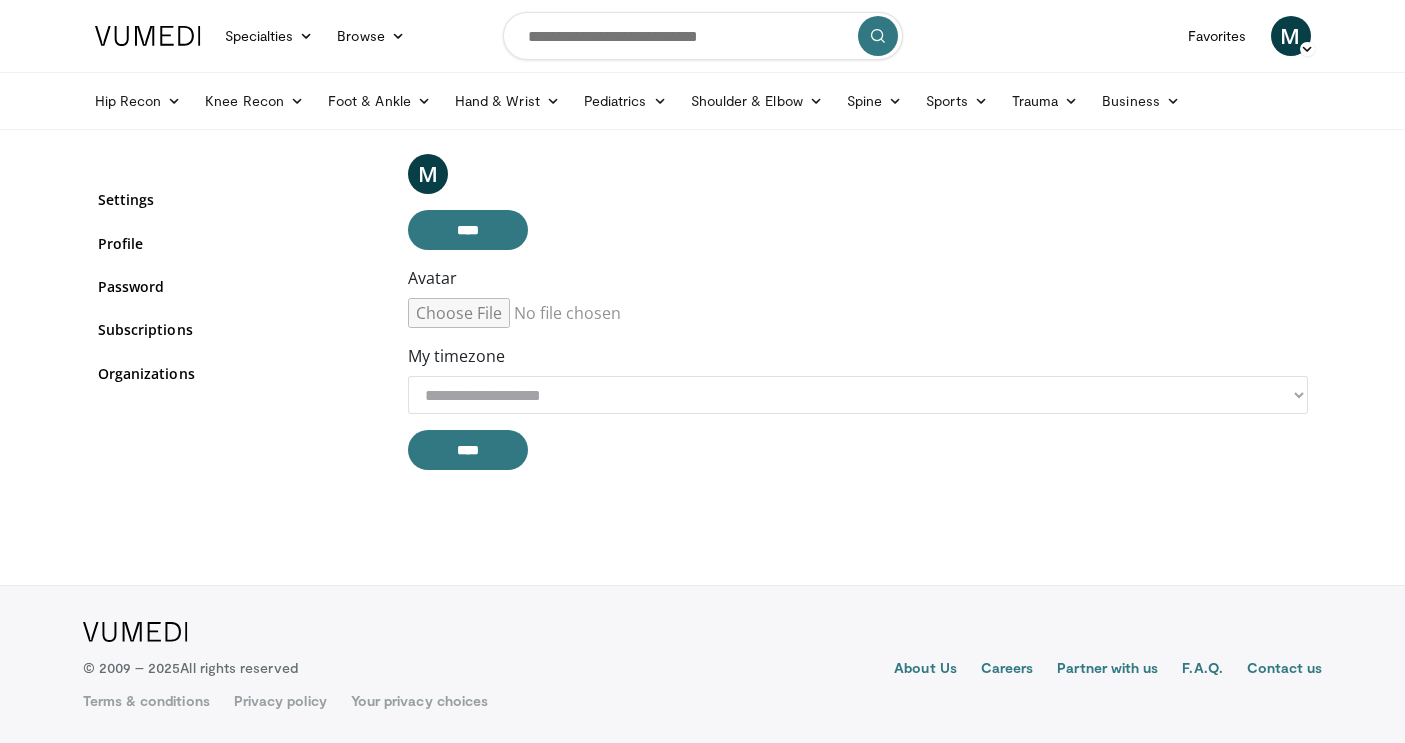 scroll, scrollTop: 0, scrollLeft: 0, axis: both 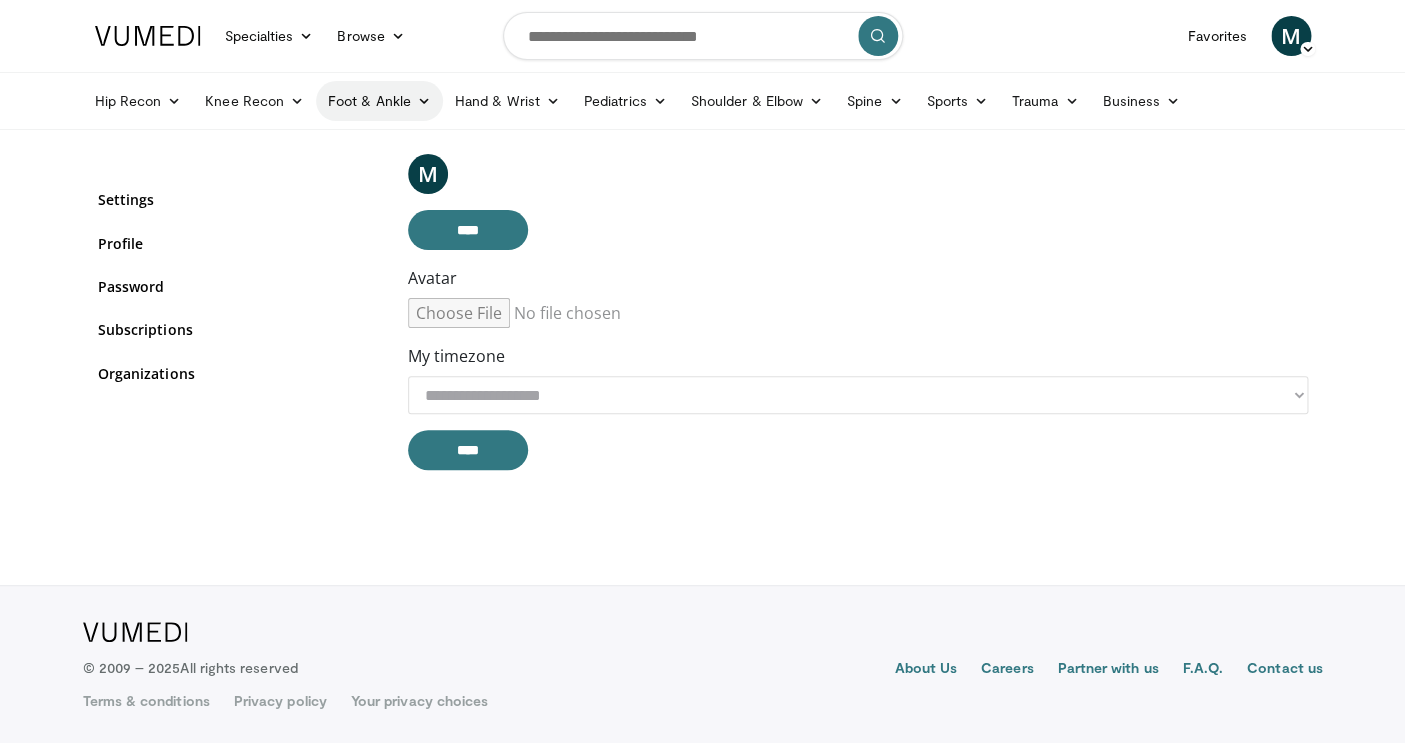 click at bounding box center (424, 101) 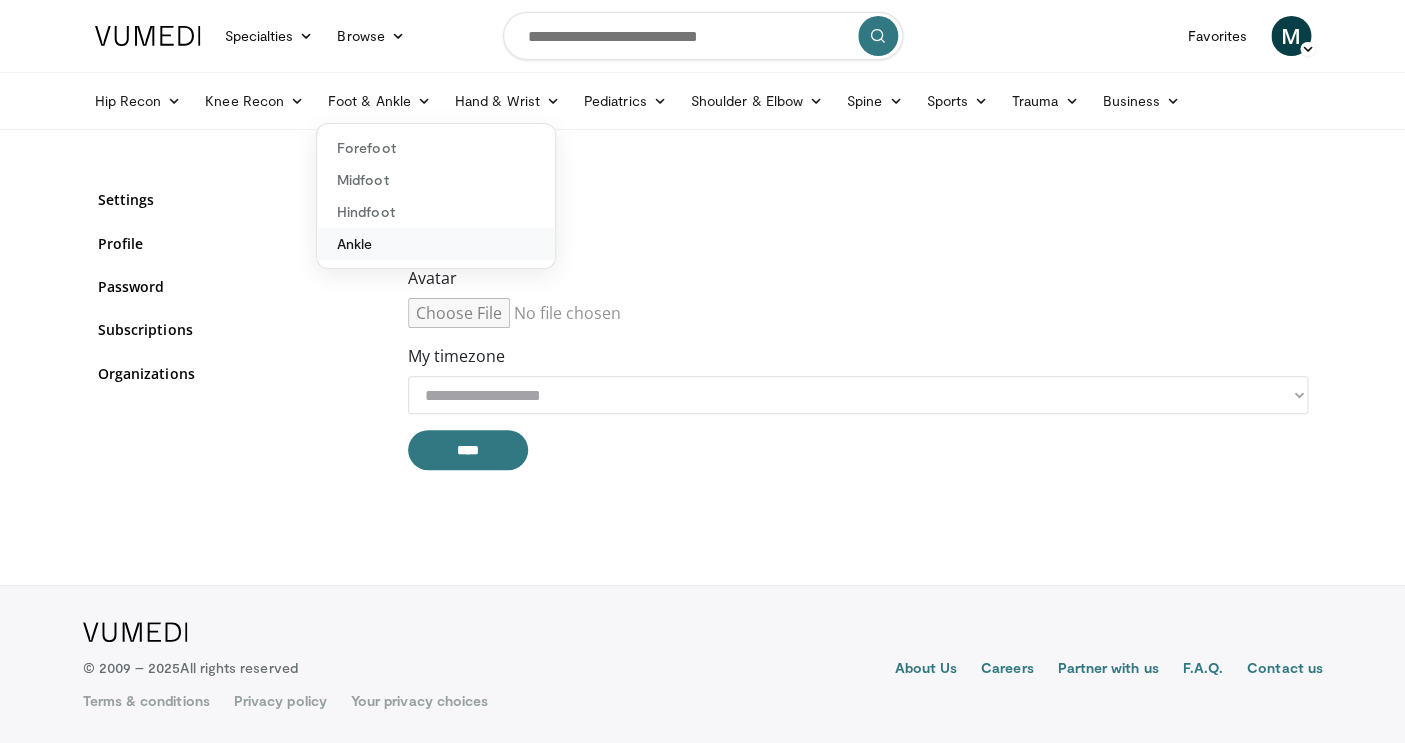 click on "Ankle" at bounding box center (436, 244) 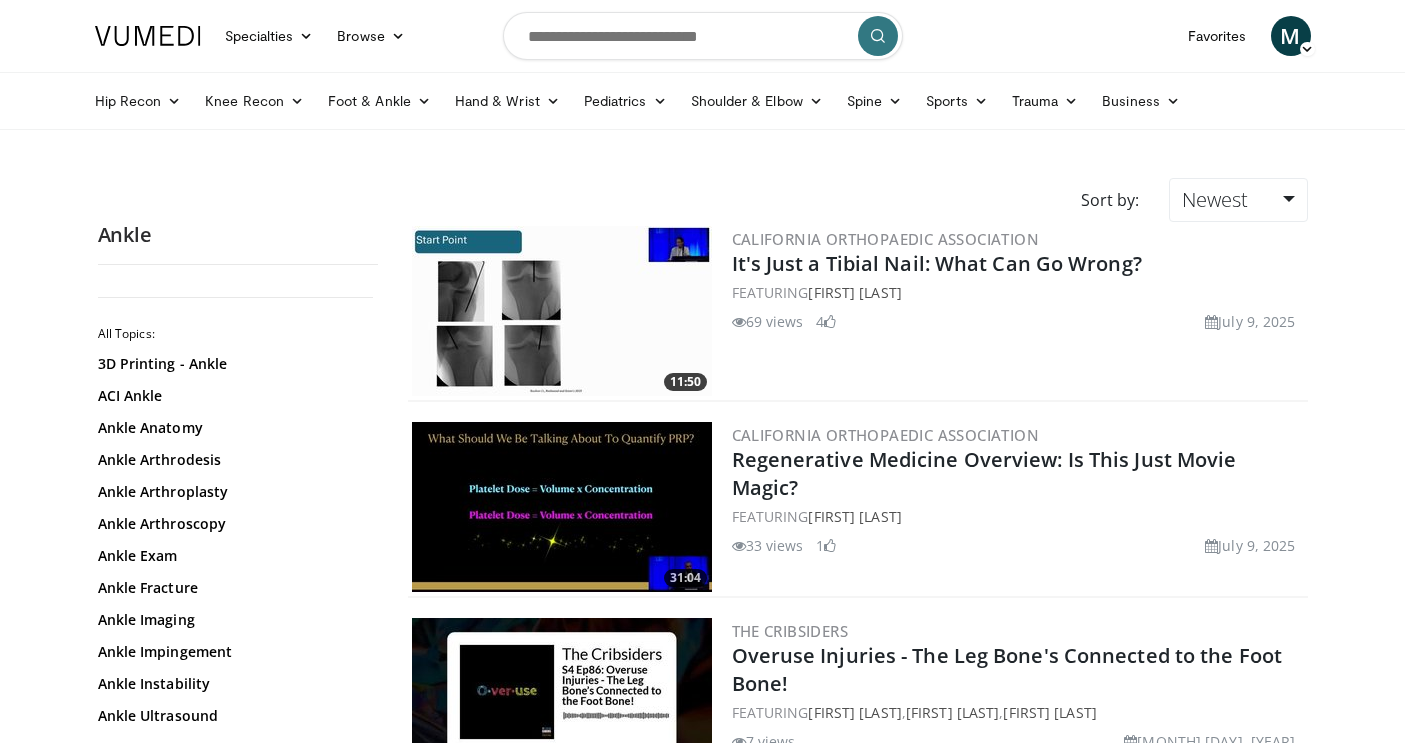 scroll, scrollTop: 0, scrollLeft: 0, axis: both 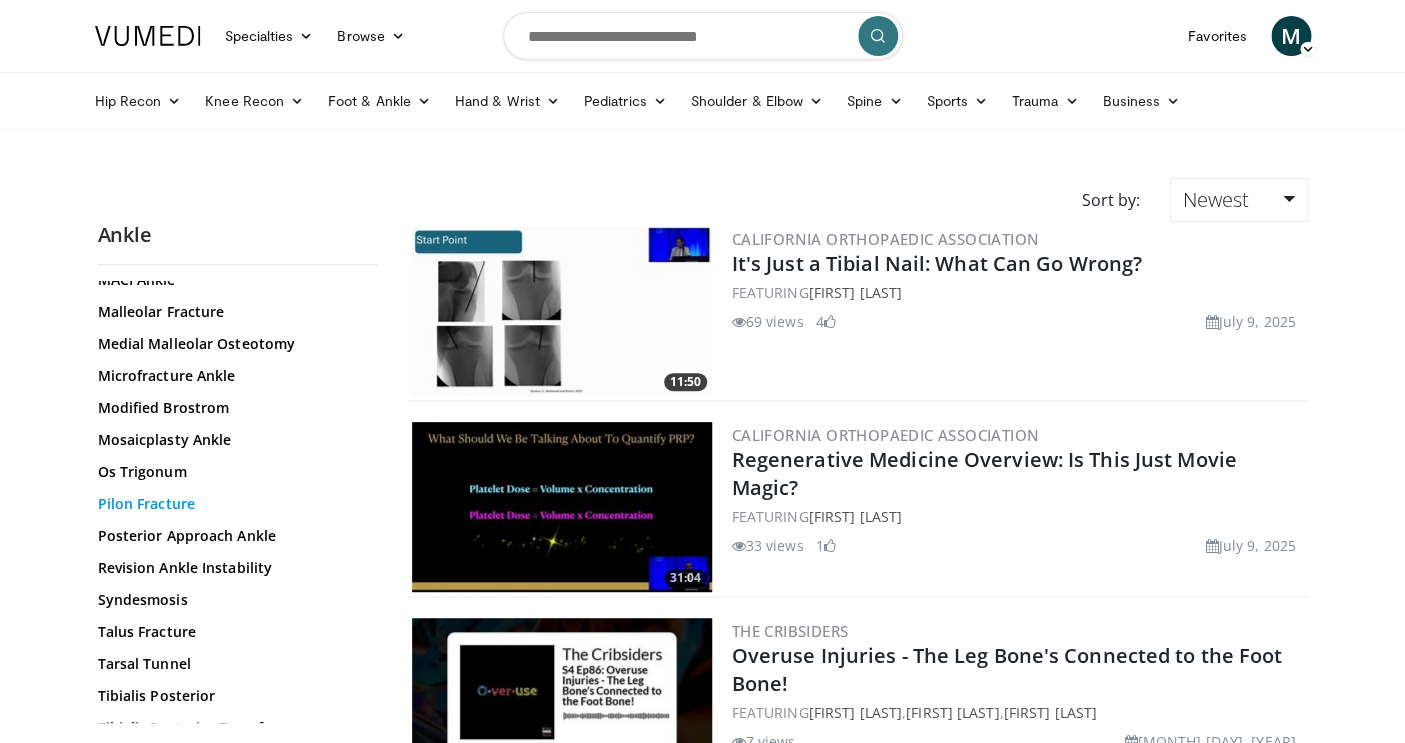 click on "Pilon Fracture" at bounding box center (233, 504) 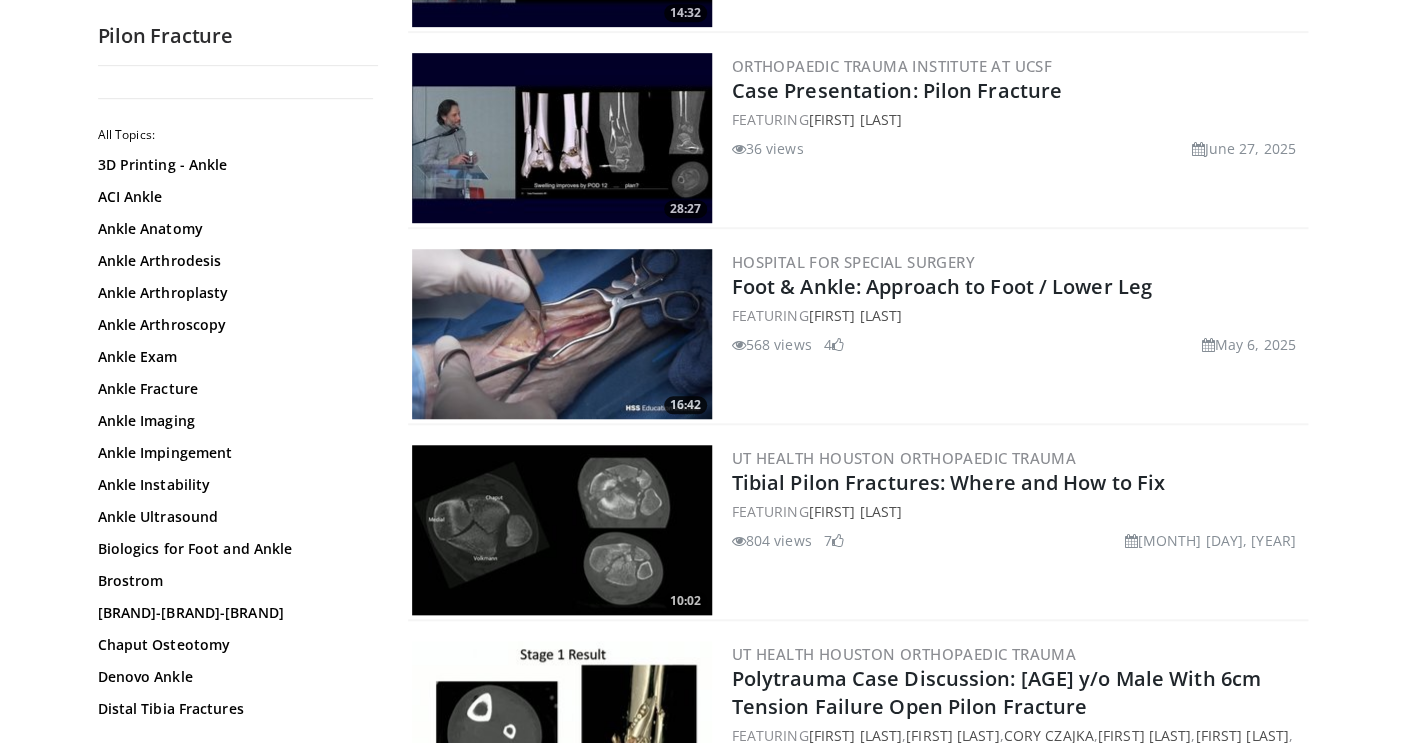 scroll, scrollTop: 372, scrollLeft: 0, axis: vertical 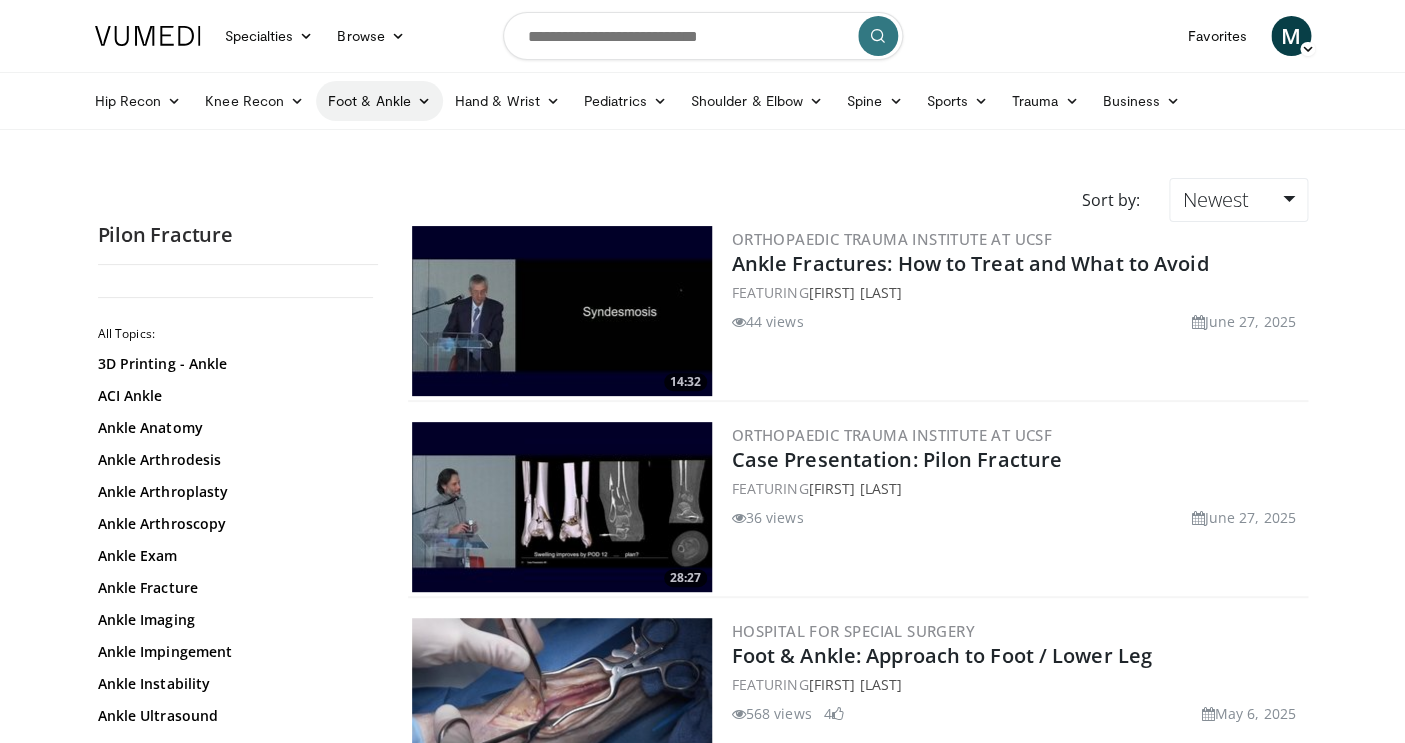 click on "Foot & Ankle" at bounding box center (379, 101) 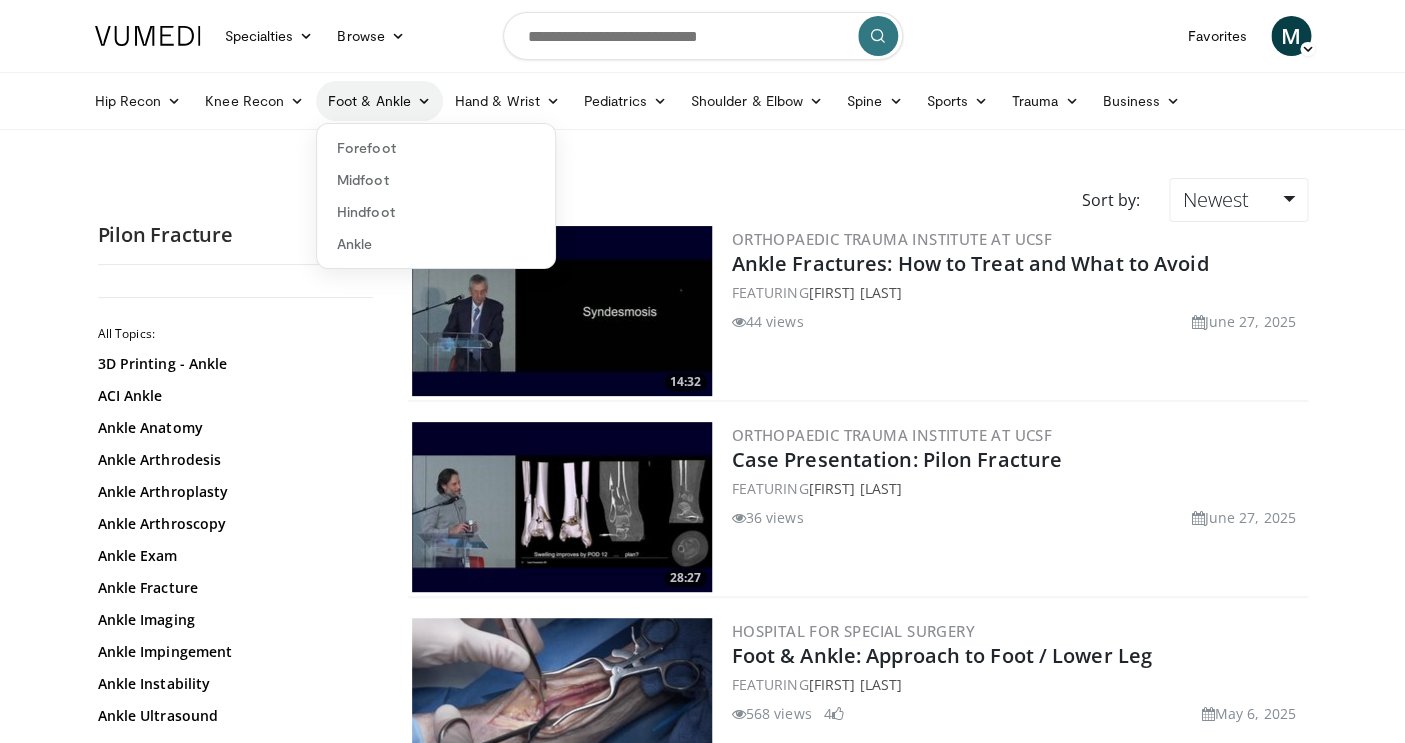 click on "Foot & Ankle" at bounding box center (379, 101) 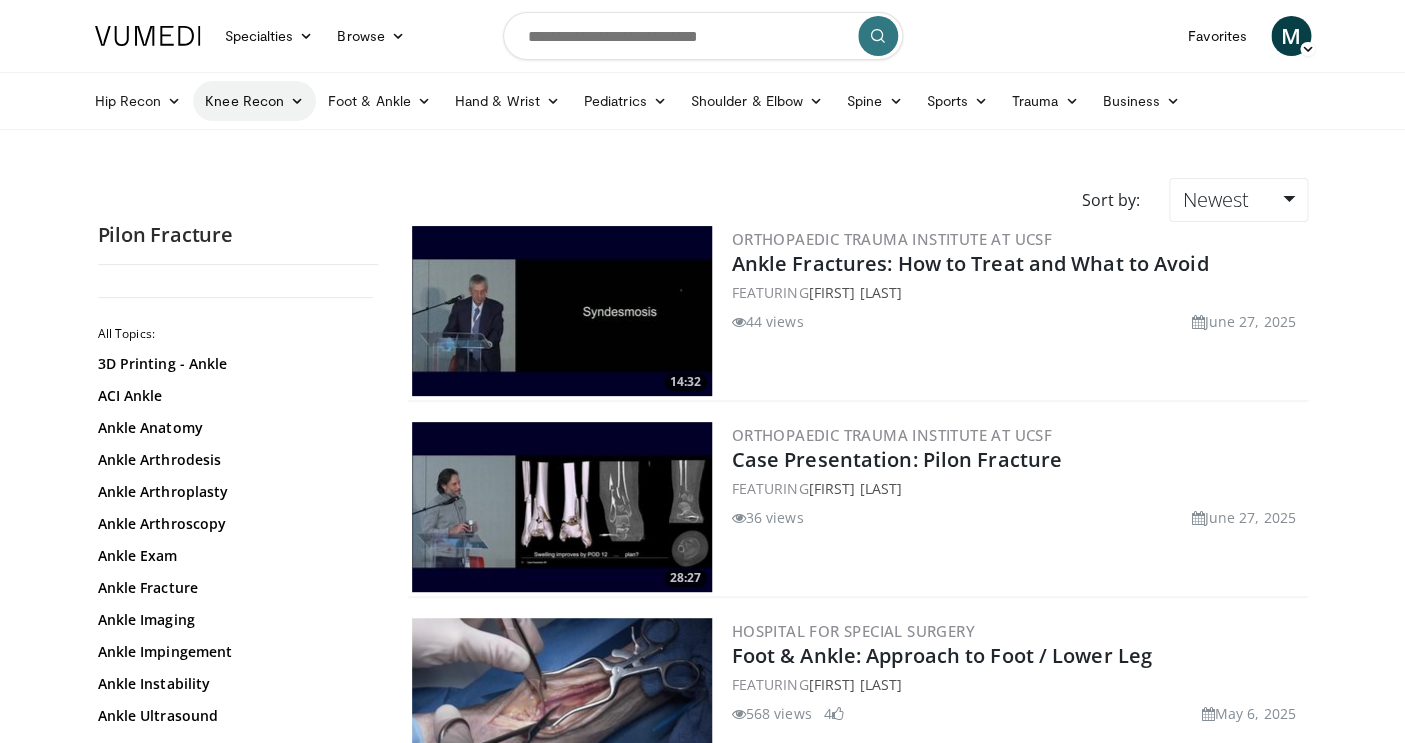 click on "Knee Recon" at bounding box center (254, 101) 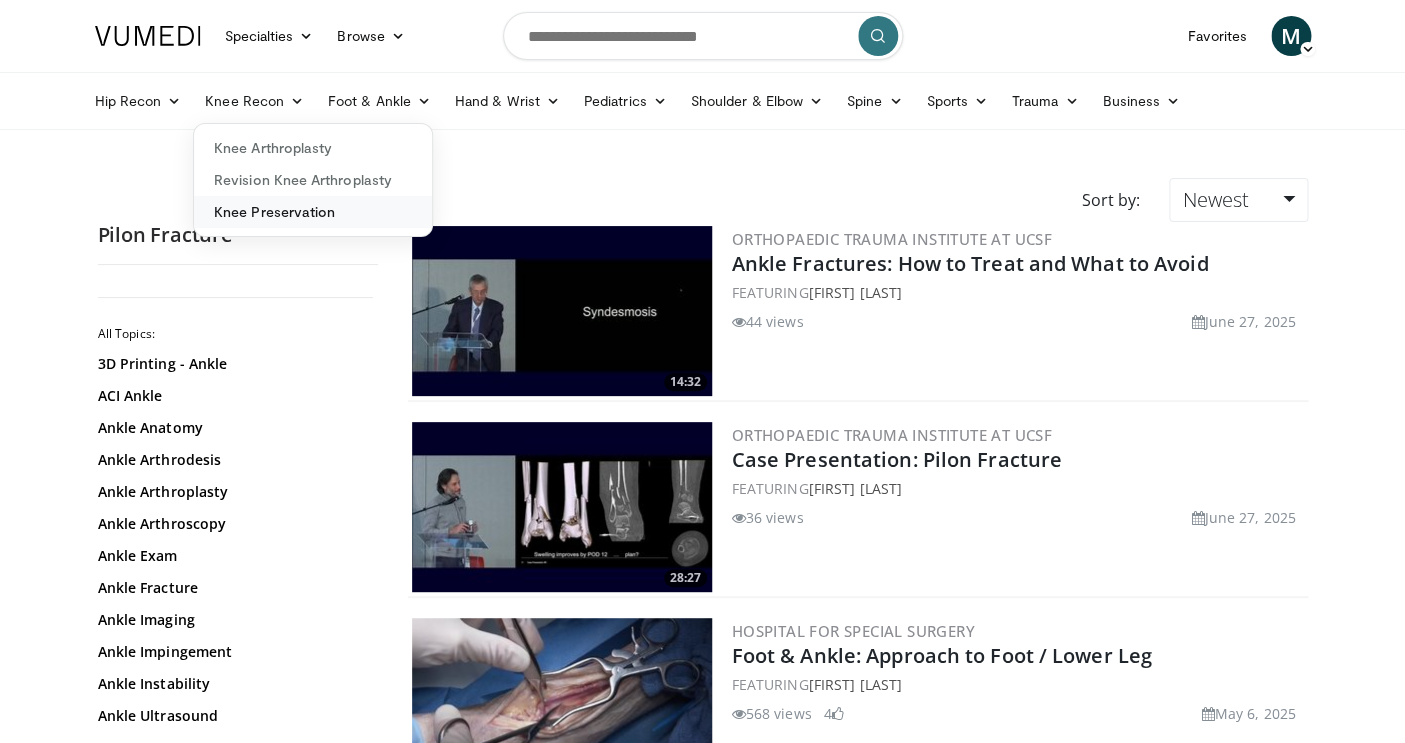click on "Knee Preservation" at bounding box center [313, 212] 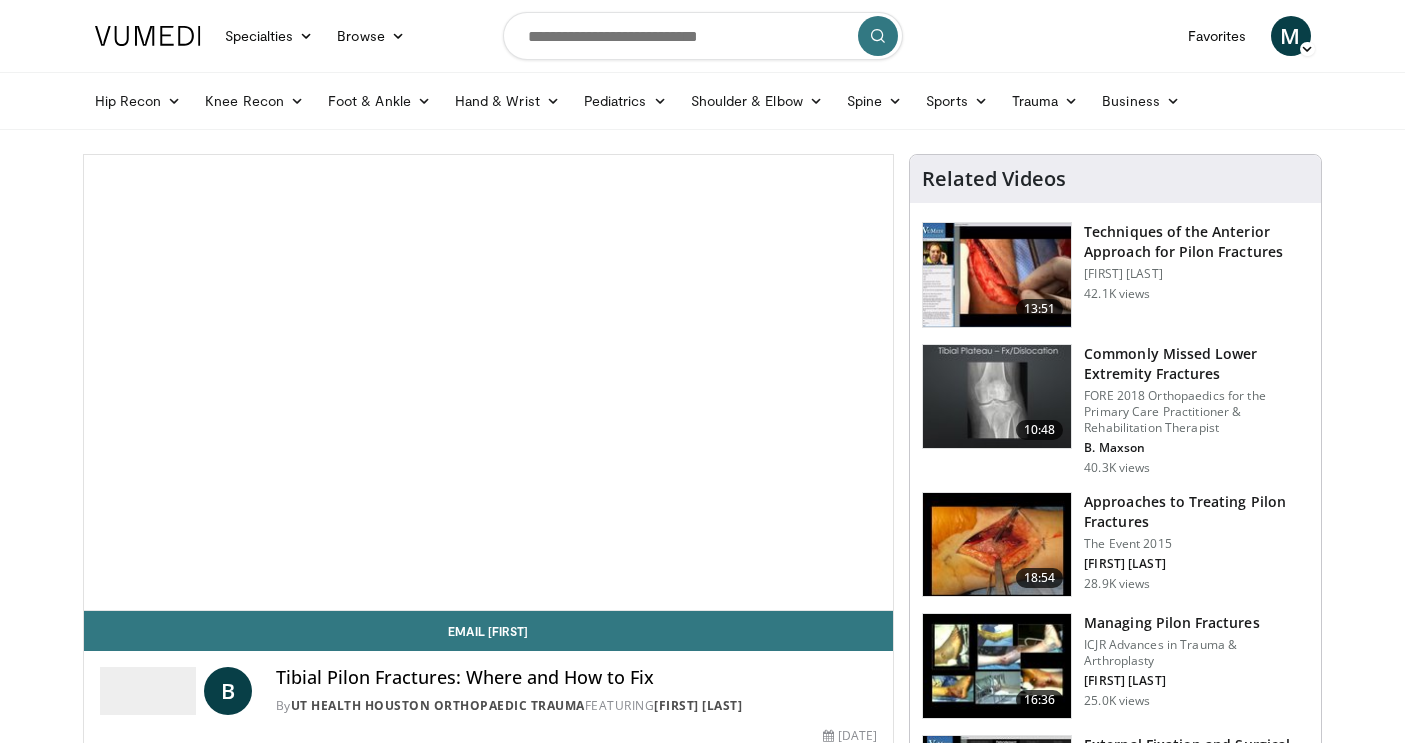 scroll, scrollTop: 0, scrollLeft: 0, axis: both 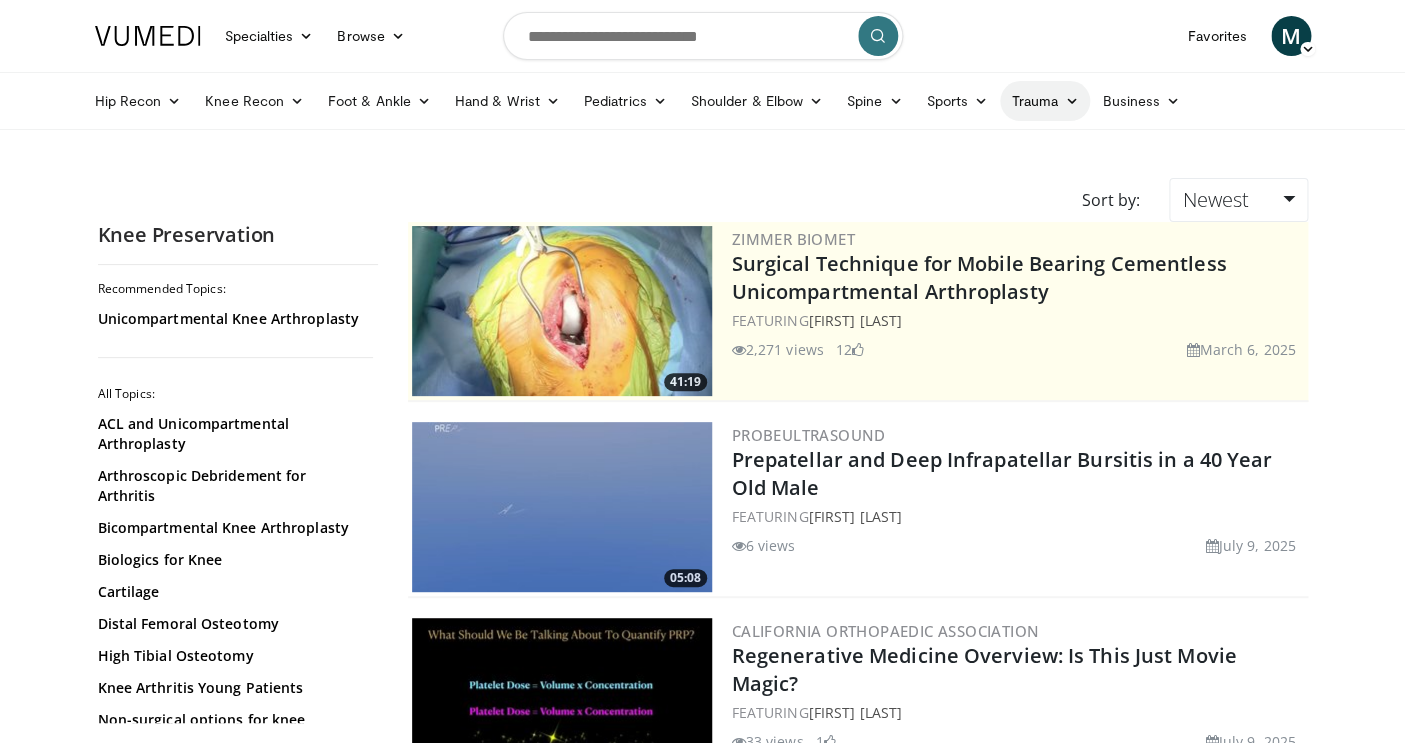 click at bounding box center [1071, 101] 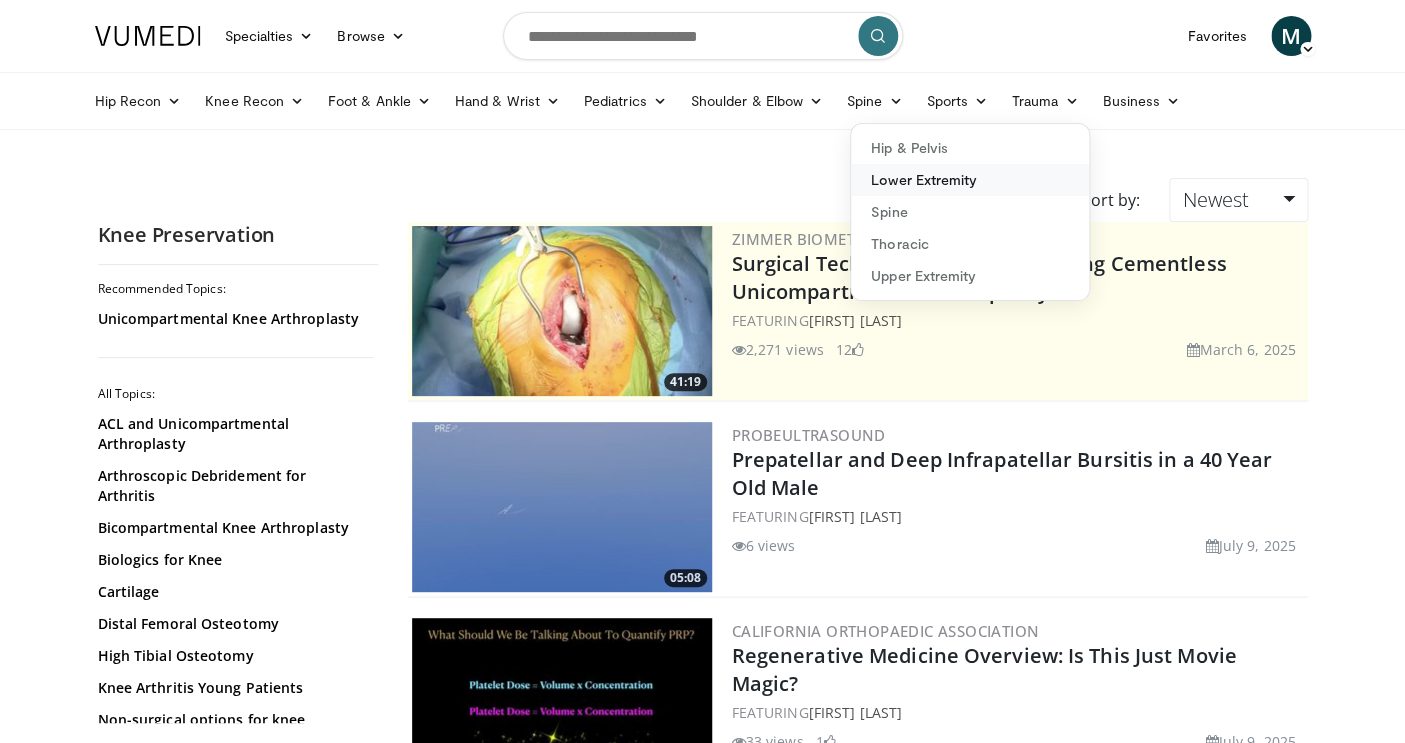 click on "Lower Extremity" at bounding box center [970, 180] 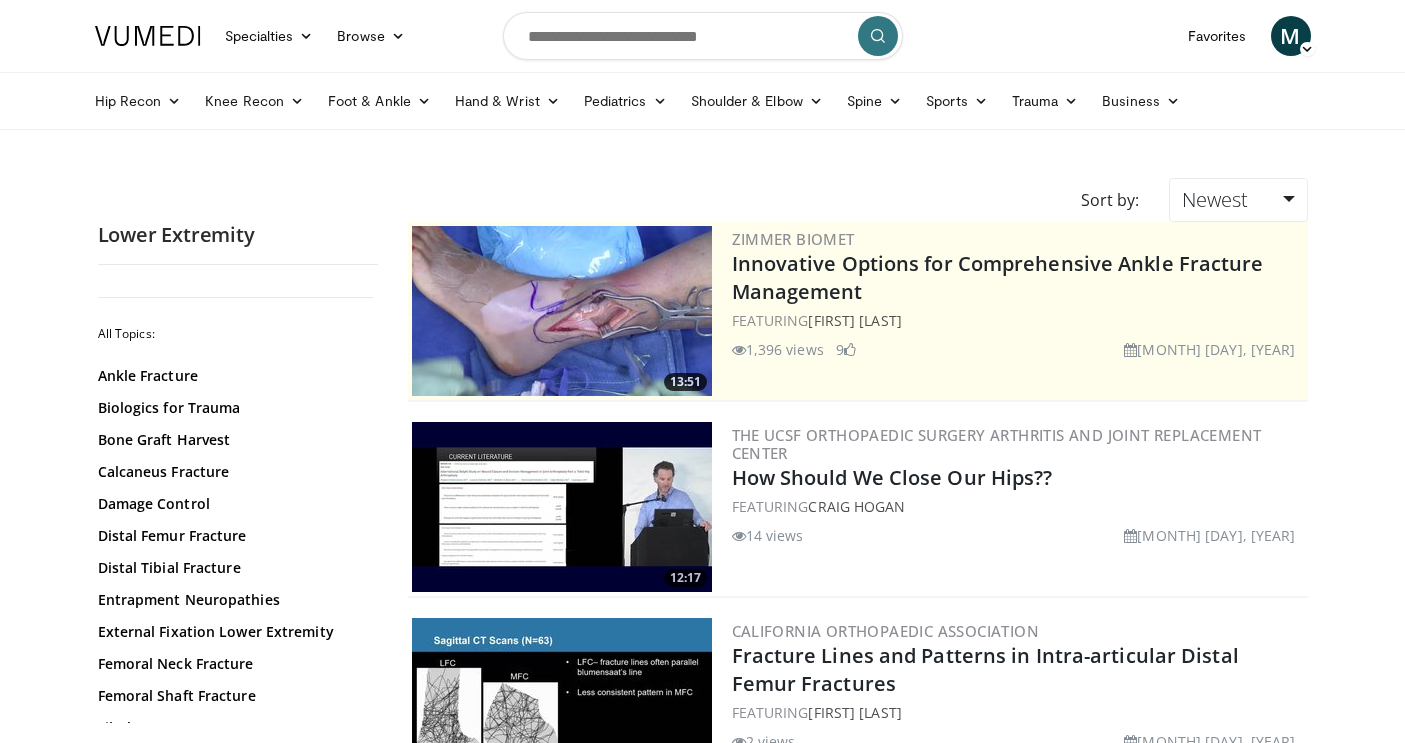 scroll, scrollTop: 0, scrollLeft: 0, axis: both 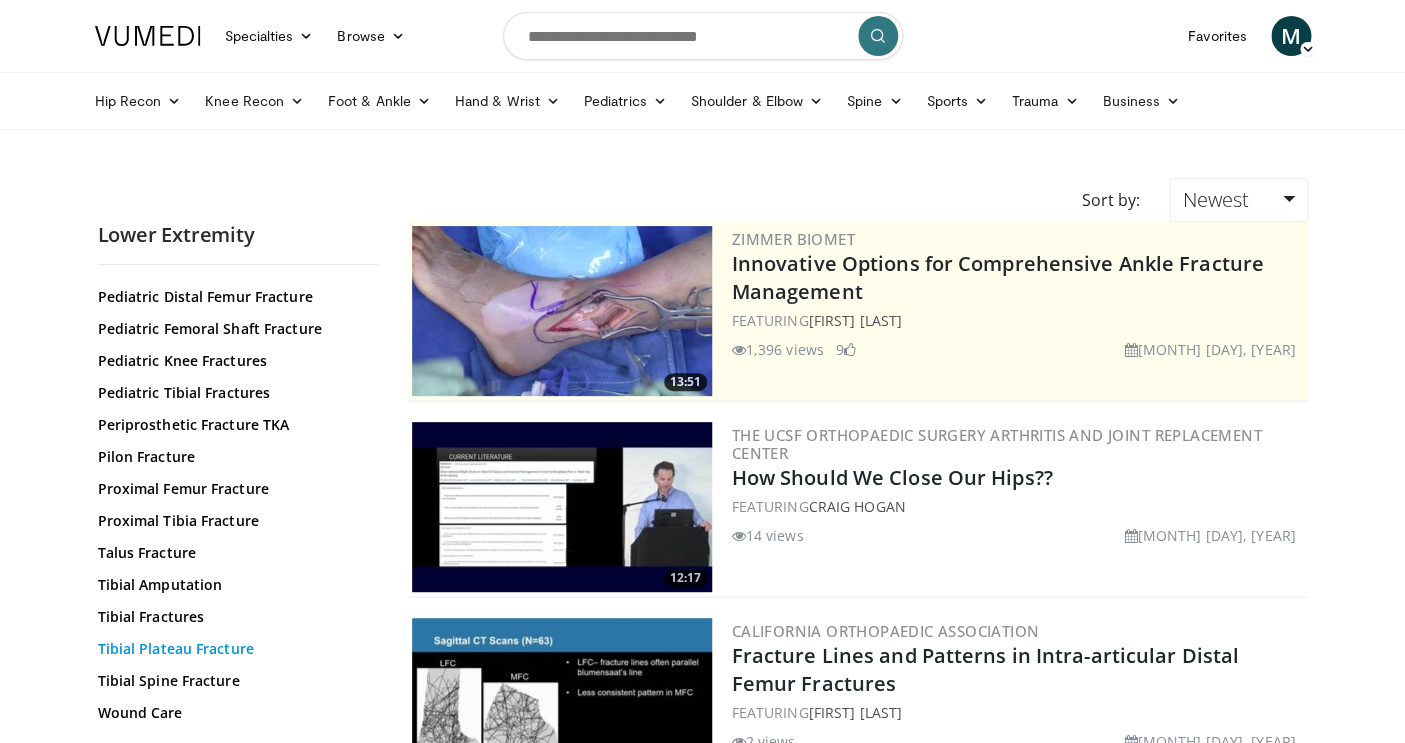 click on "Tibial Plateau Fracture" at bounding box center (233, 649) 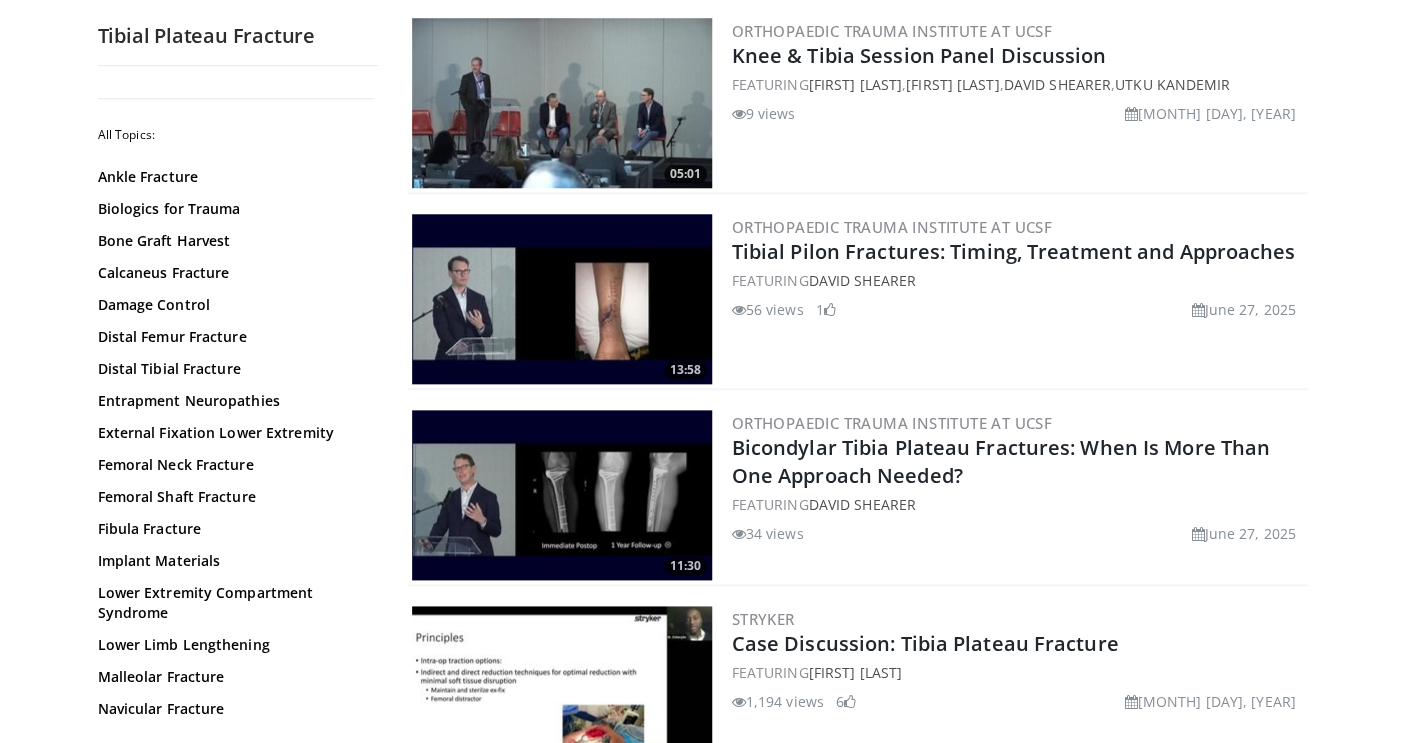 scroll, scrollTop: 30, scrollLeft: 0, axis: vertical 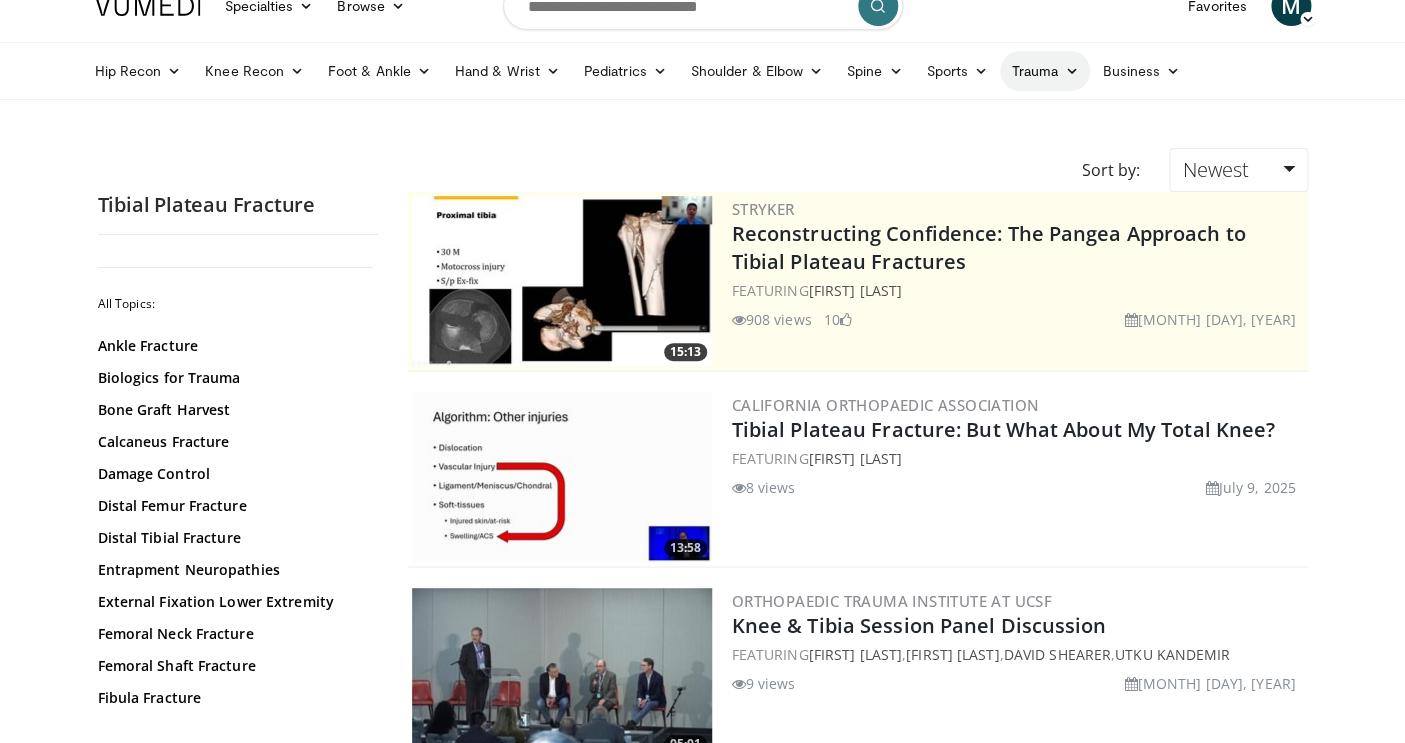 click at bounding box center (1071, 71) 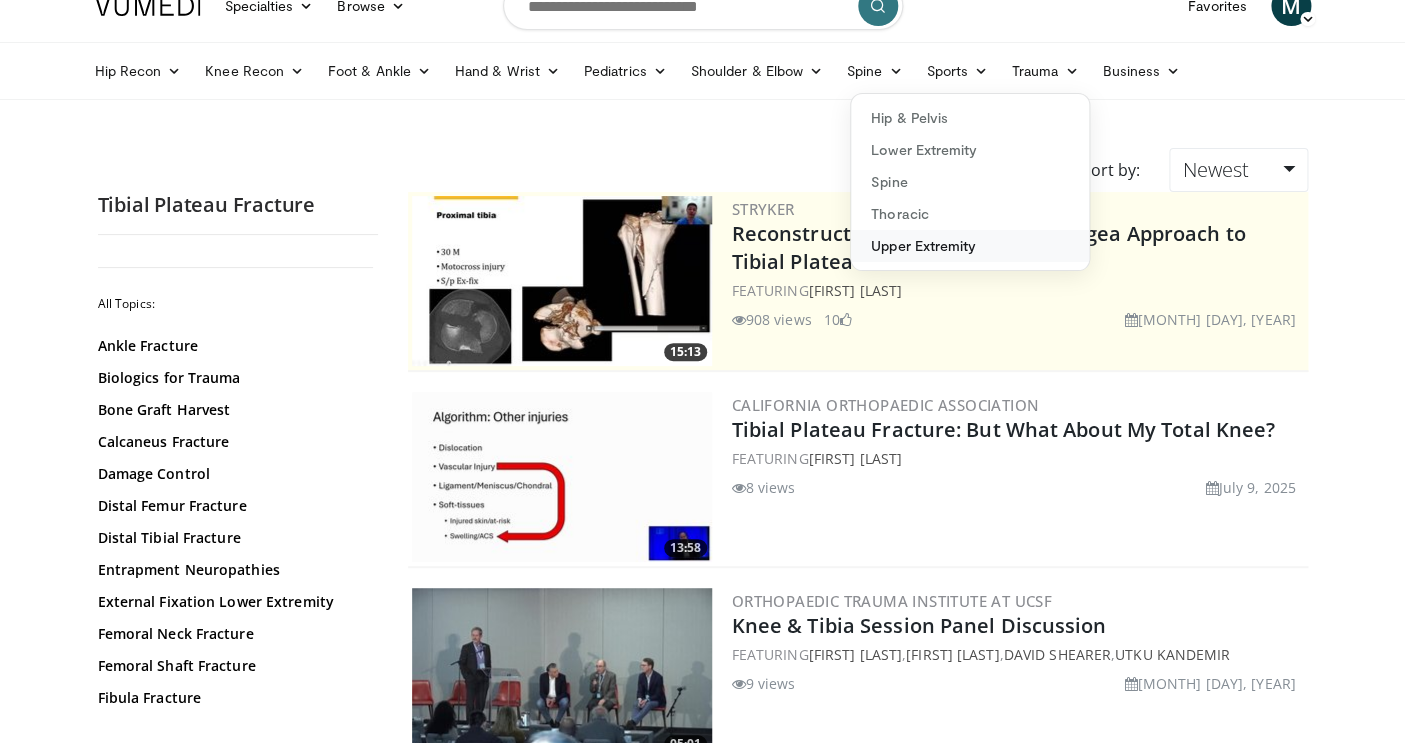 click on "Upper Extremity" at bounding box center [970, 246] 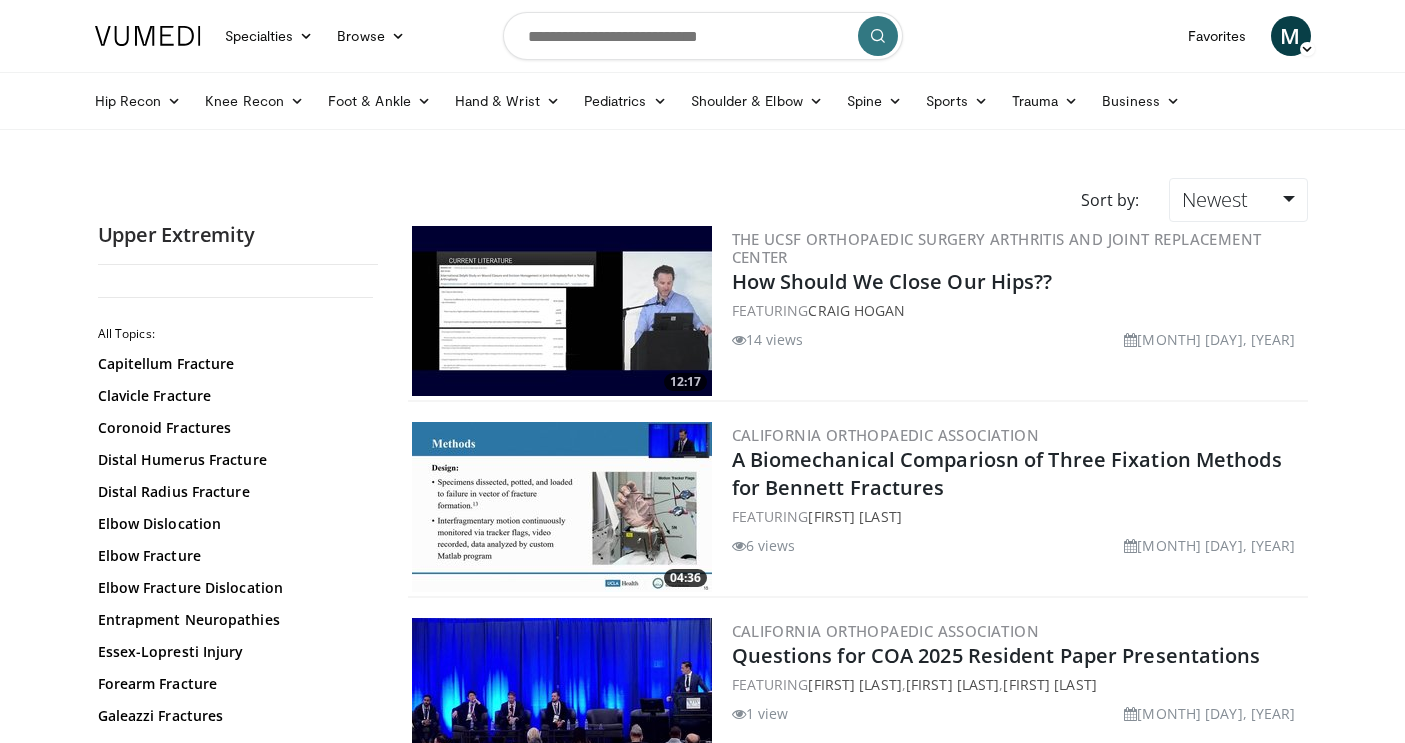 scroll, scrollTop: 0, scrollLeft: 0, axis: both 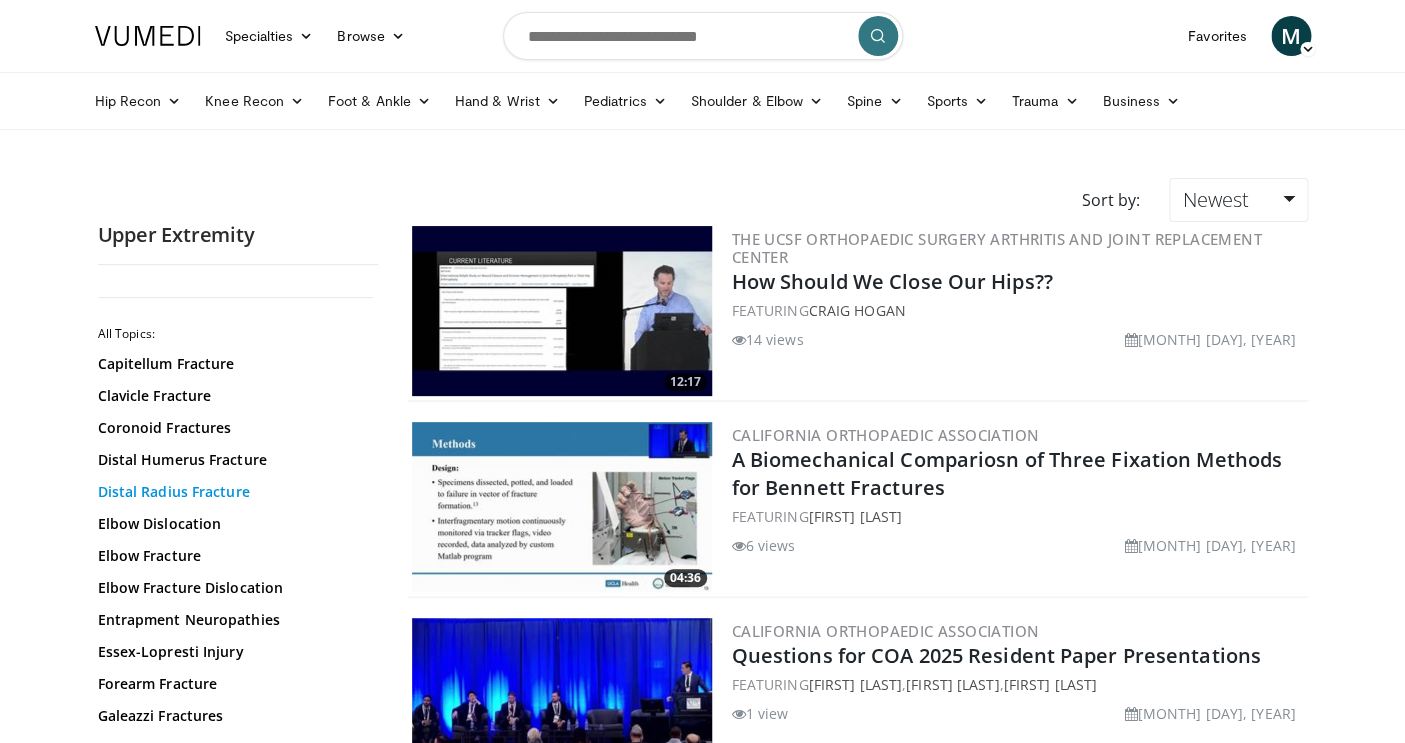 click on "Distal Radius Fracture" at bounding box center [233, 492] 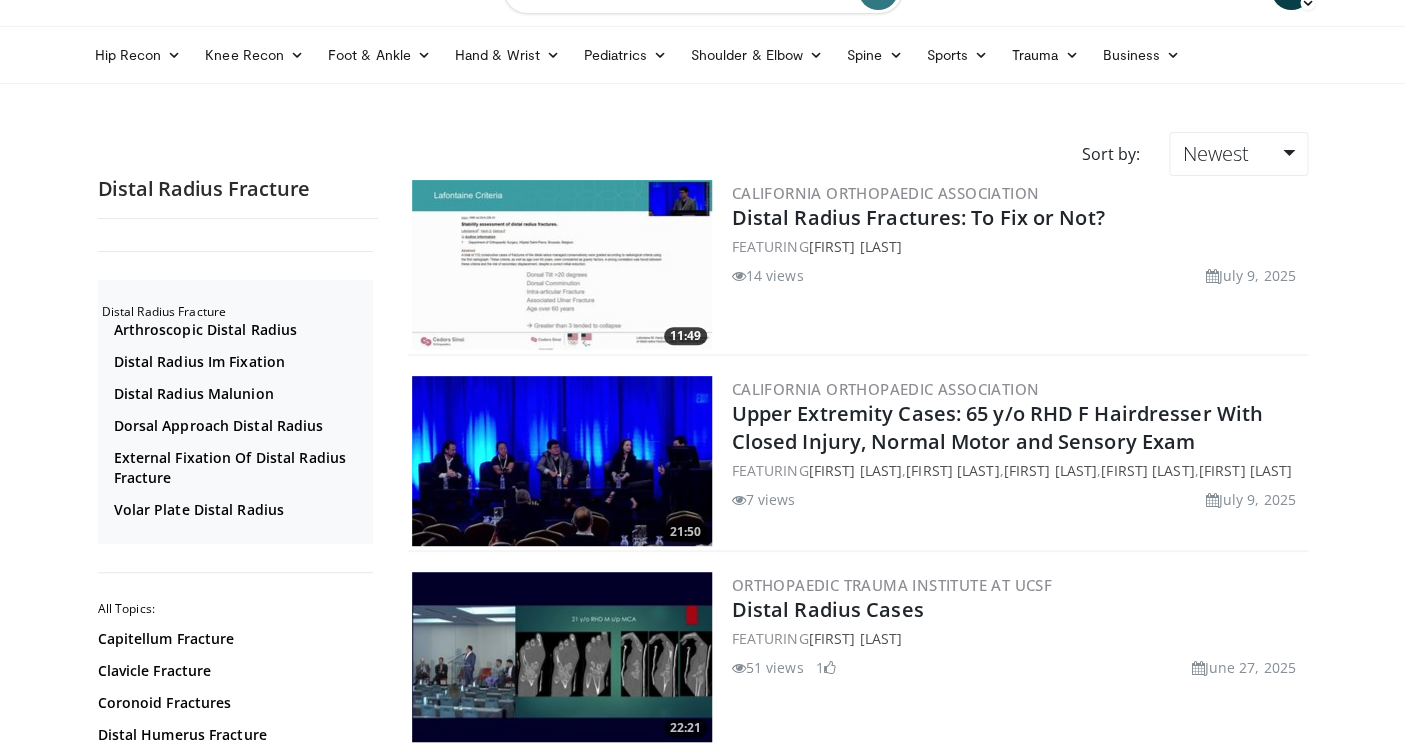 scroll, scrollTop: 132, scrollLeft: 0, axis: vertical 